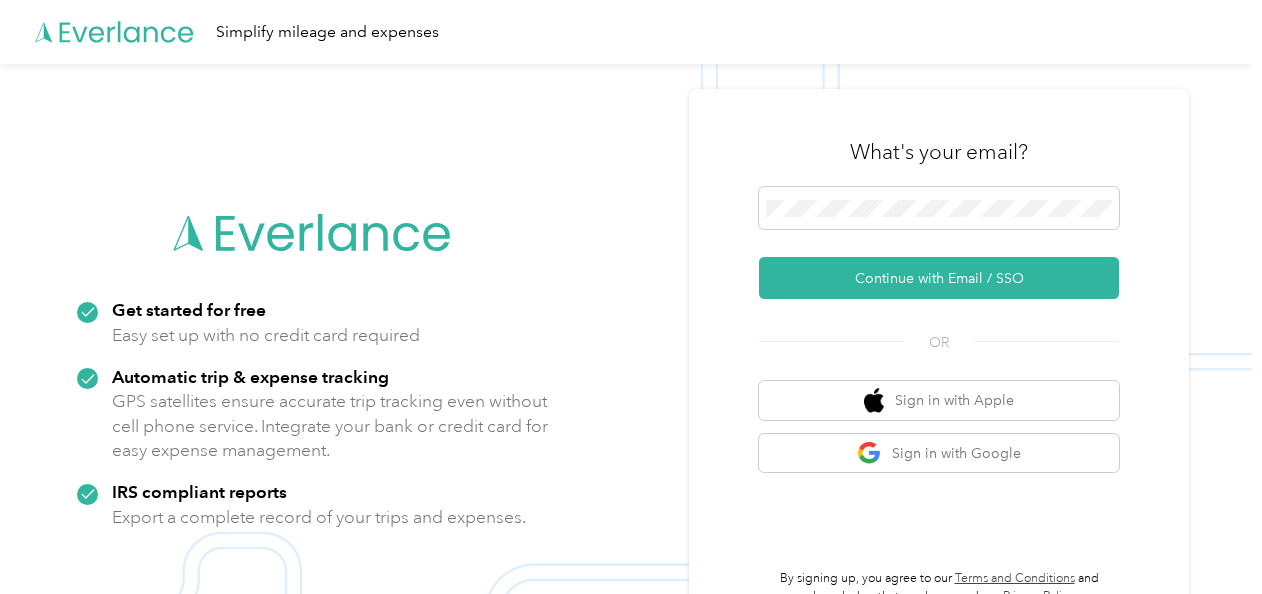 scroll, scrollTop: 0, scrollLeft: 0, axis: both 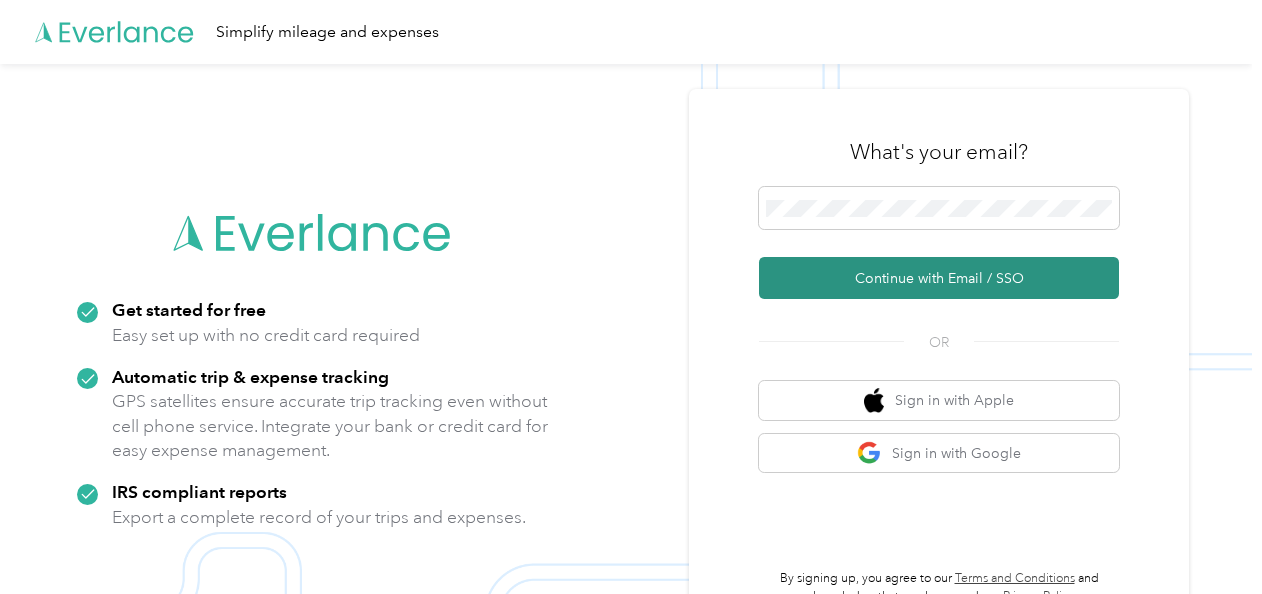 click on "Continue with Email / SSO" at bounding box center (939, 278) 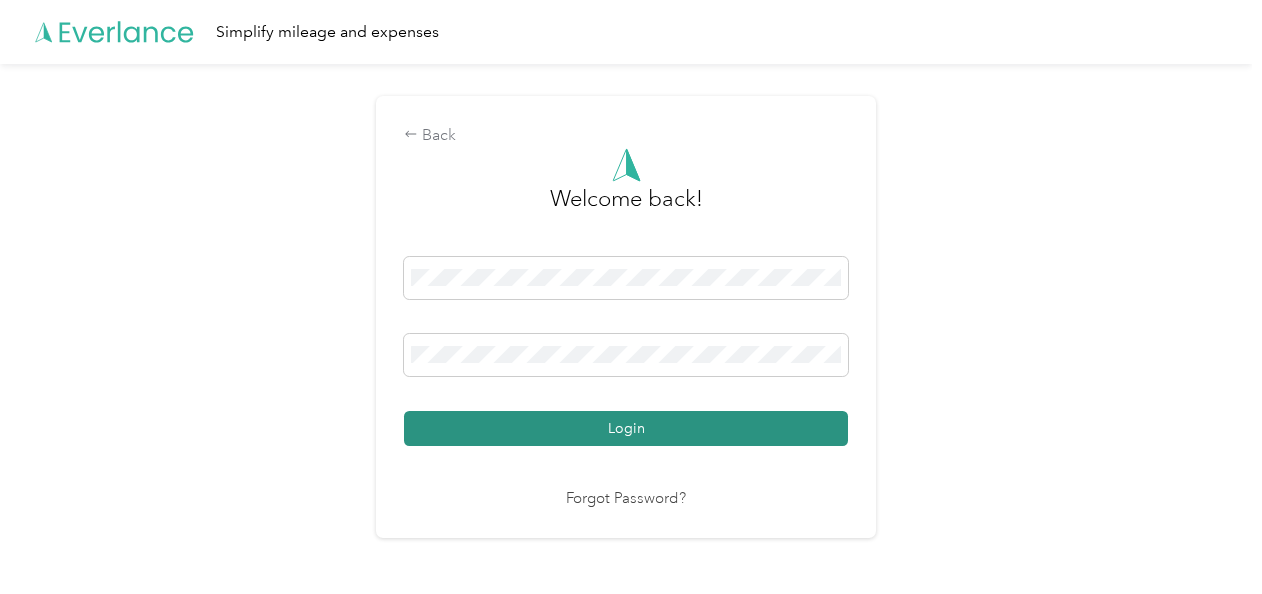 click on "Login" at bounding box center (626, 428) 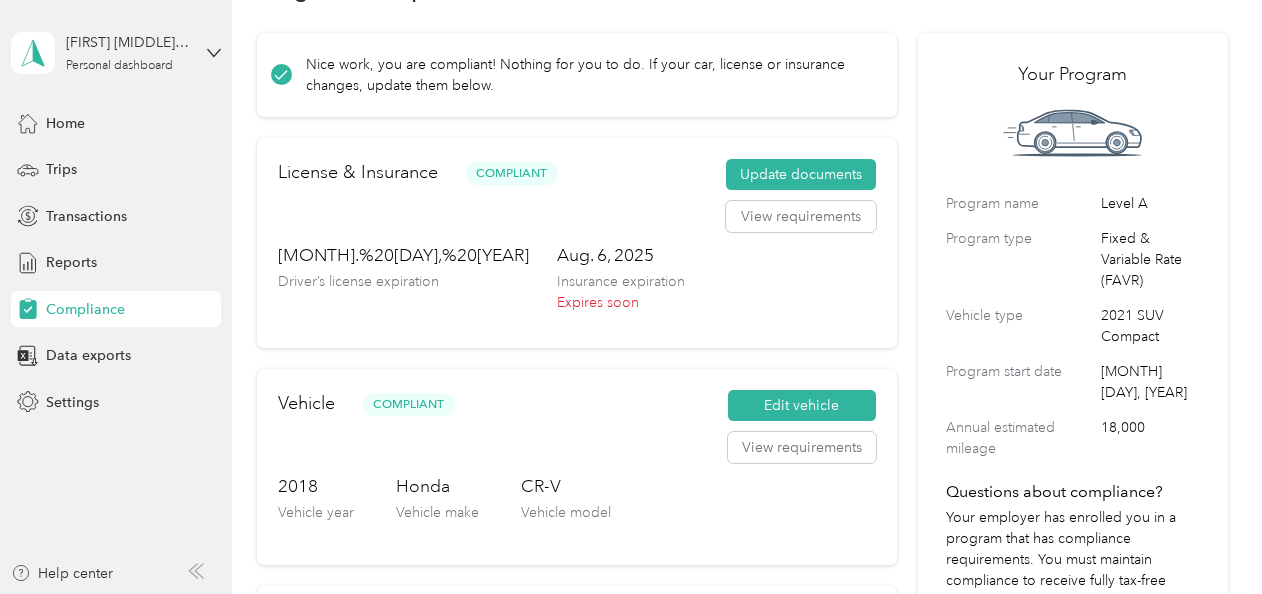 scroll, scrollTop: 58, scrollLeft: 0, axis: vertical 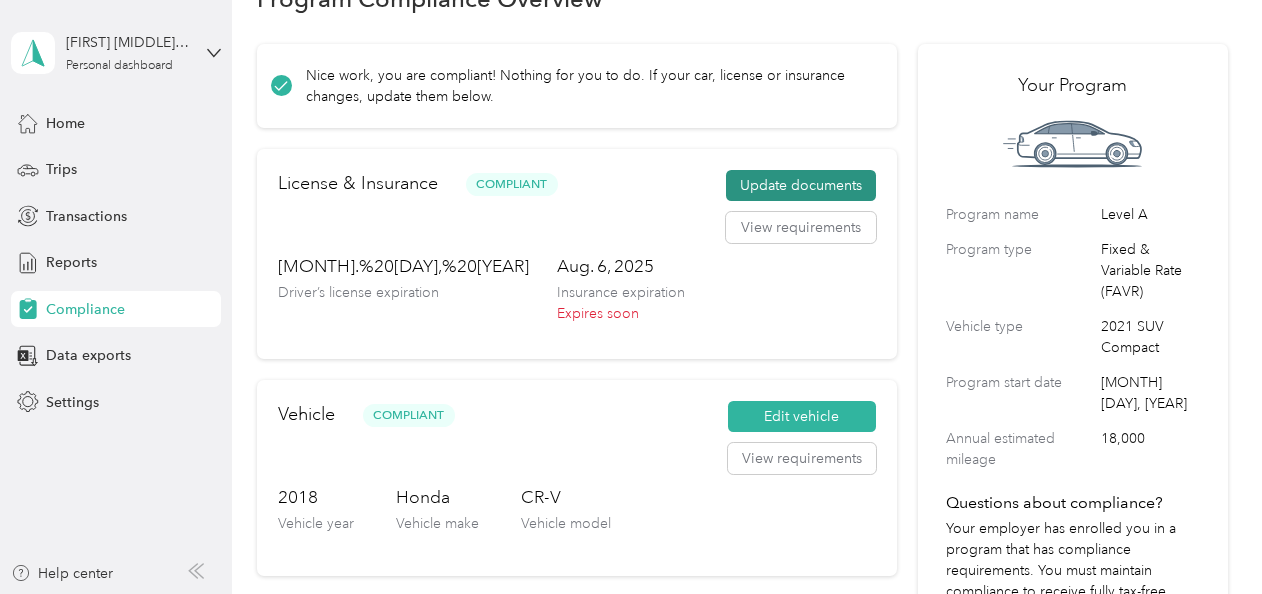 click on "Update documents" at bounding box center (801, 186) 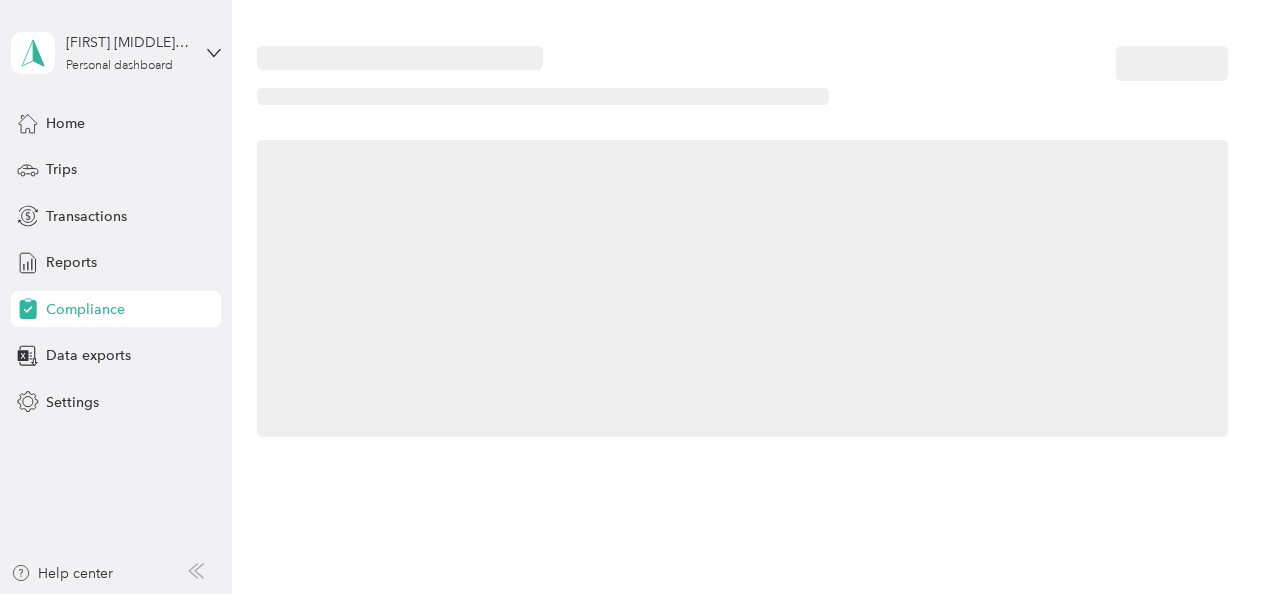 scroll, scrollTop: 0, scrollLeft: 0, axis: both 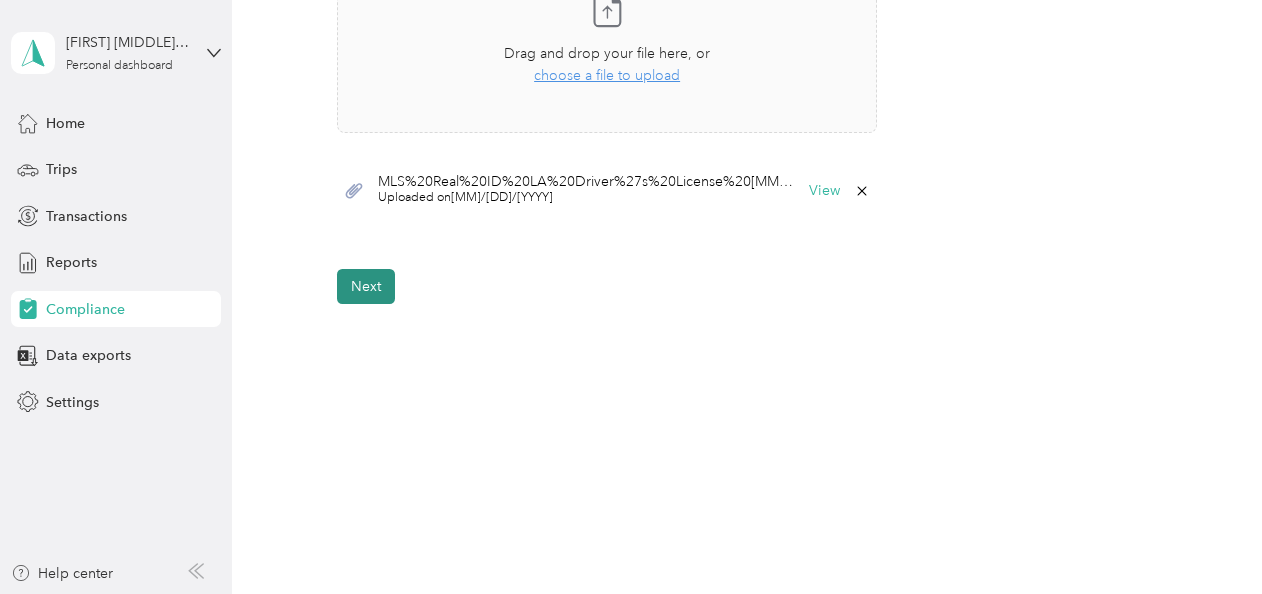 click on "Next" at bounding box center [366, 286] 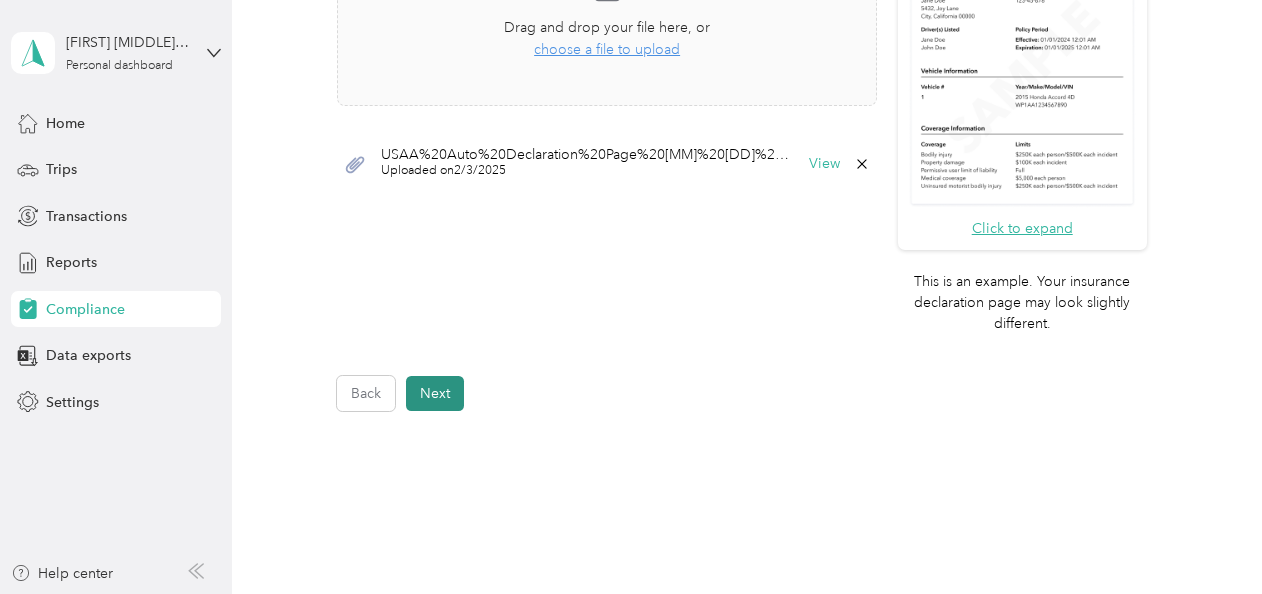 scroll, scrollTop: 908, scrollLeft: 0, axis: vertical 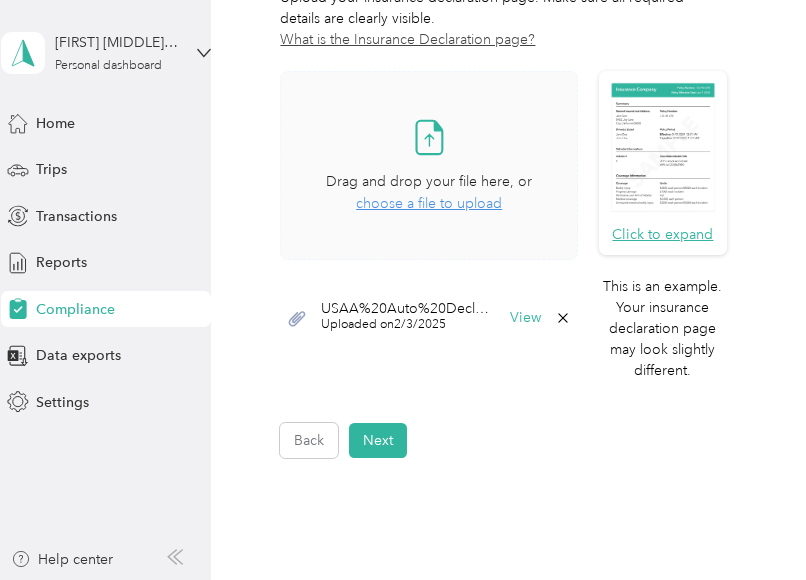 click on "choose a file to upload" at bounding box center (429, 203) 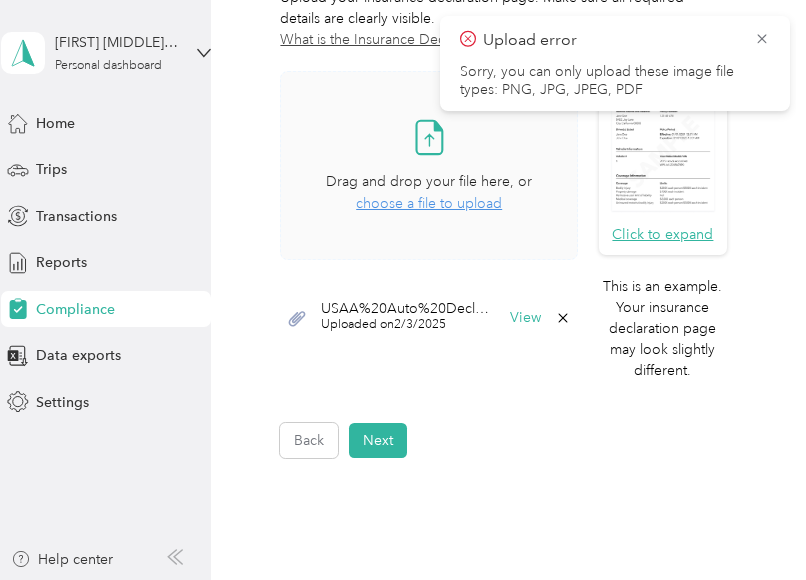 click on "choose a file to upload" at bounding box center (429, 203) 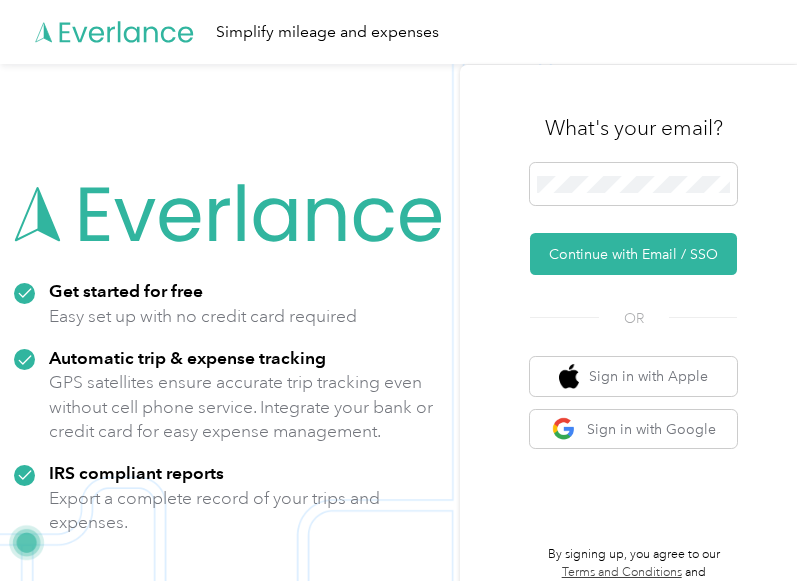 scroll, scrollTop: 0, scrollLeft: 0, axis: both 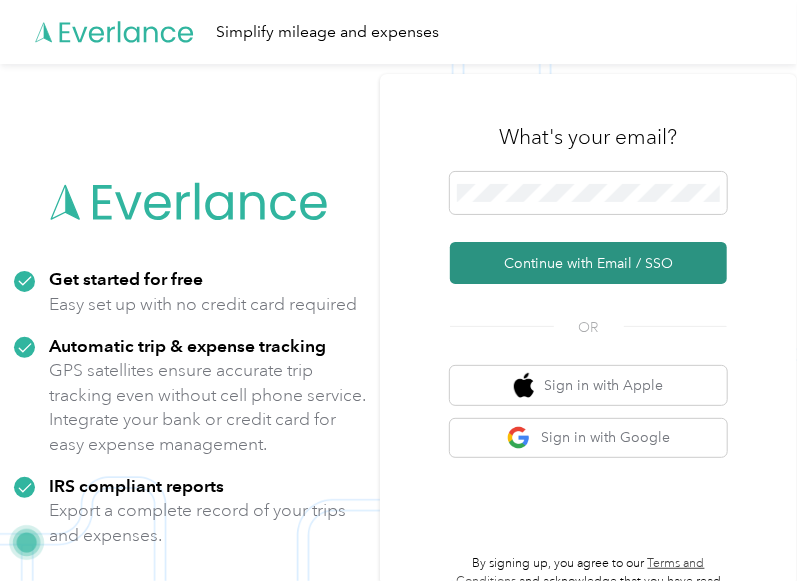 click on "Continue with Email / SSO" at bounding box center [588, 263] 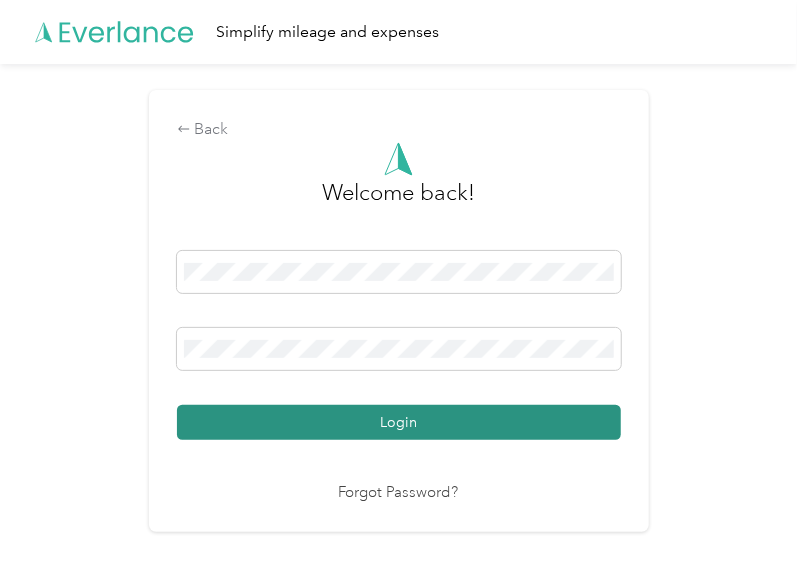 click on "Login" at bounding box center [399, 422] 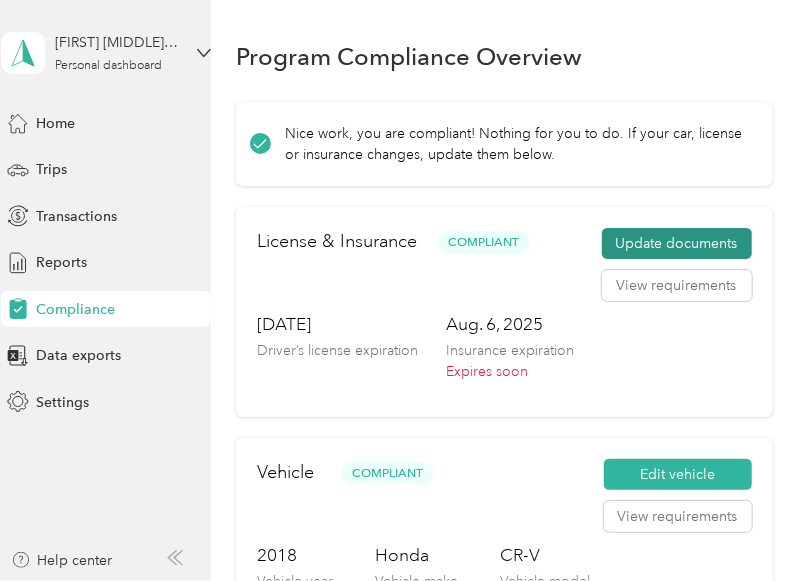 click on "Update documents" at bounding box center [677, 244] 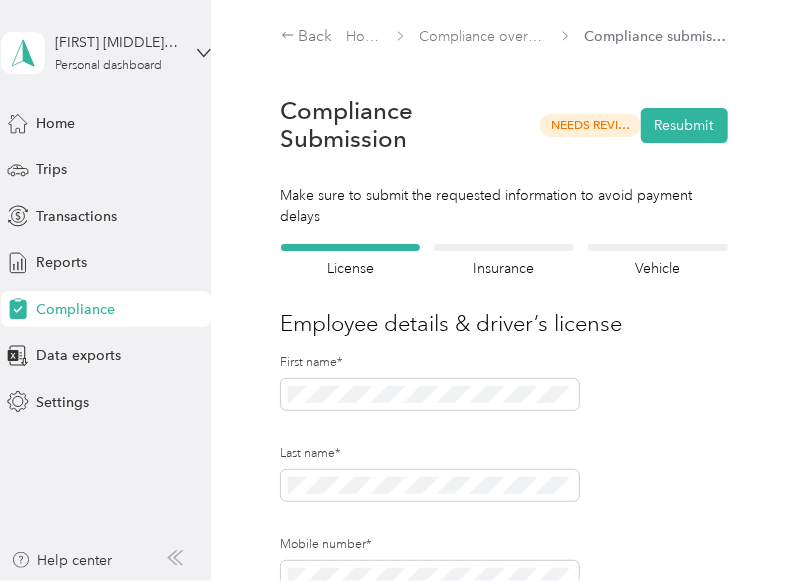 click on "Insurance declaration Insurance" at bounding box center (504, 261) 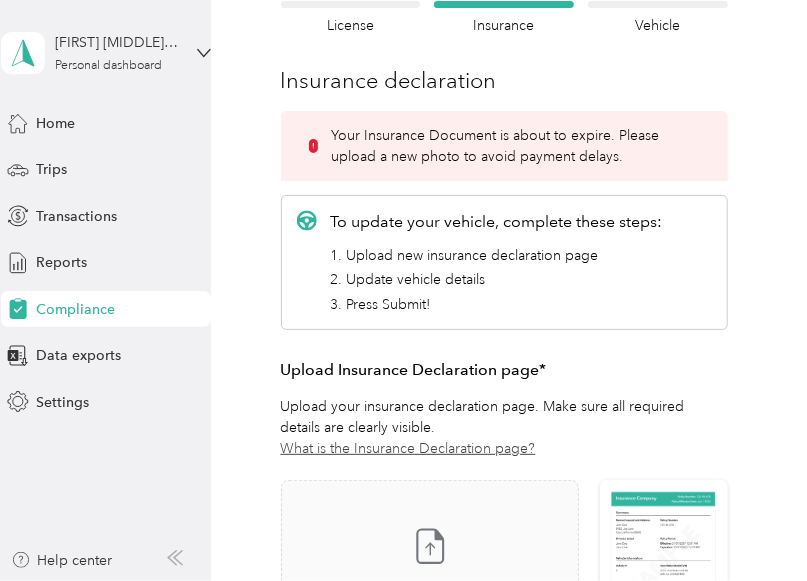 scroll, scrollTop: 244, scrollLeft: 0, axis: vertical 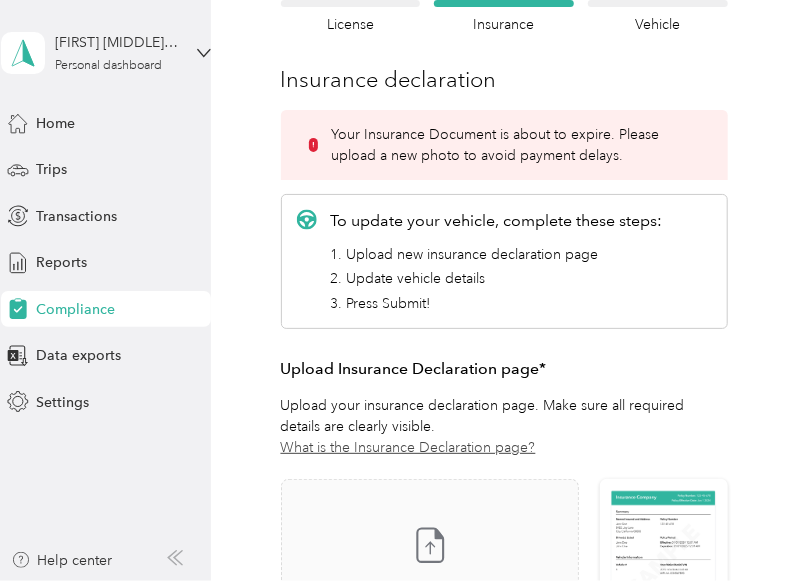 drag, startPoint x: 790, startPoint y: 293, endPoint x: 788, endPoint y: 328, distance: 35.057095 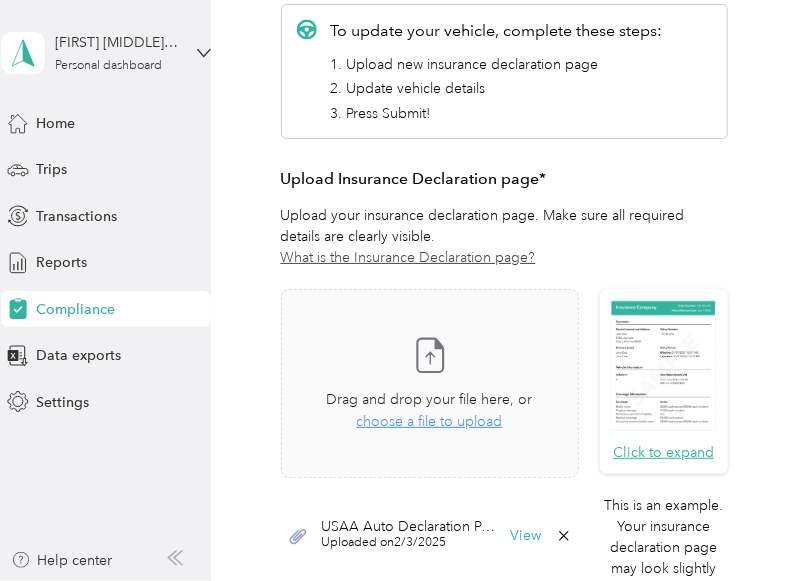 scroll, scrollTop: 437, scrollLeft: 0, axis: vertical 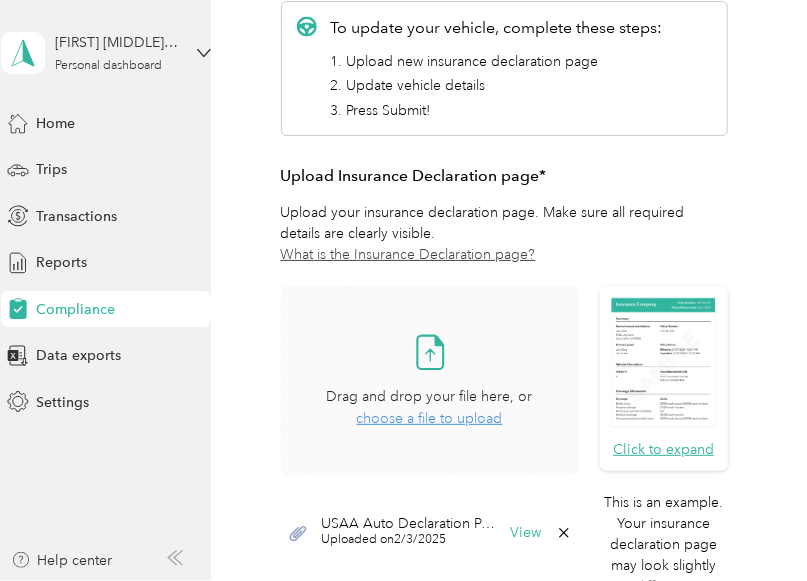 click on "choose a file to upload" at bounding box center (430, 418) 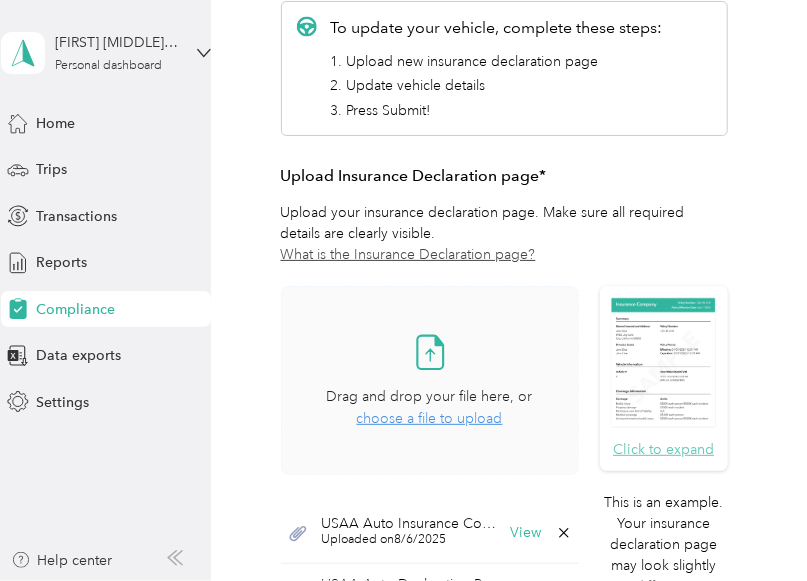 click on "Click to expand" at bounding box center [663, 449] 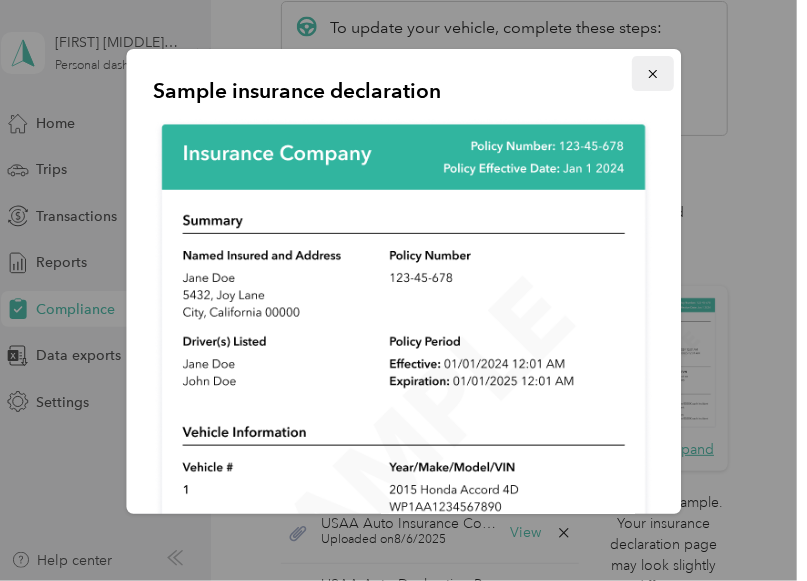 click 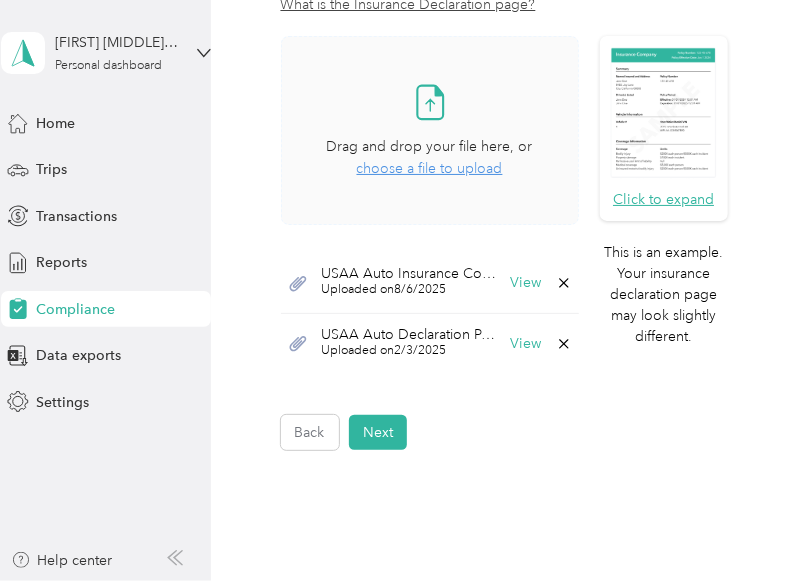 scroll, scrollTop: 666, scrollLeft: 0, axis: vertical 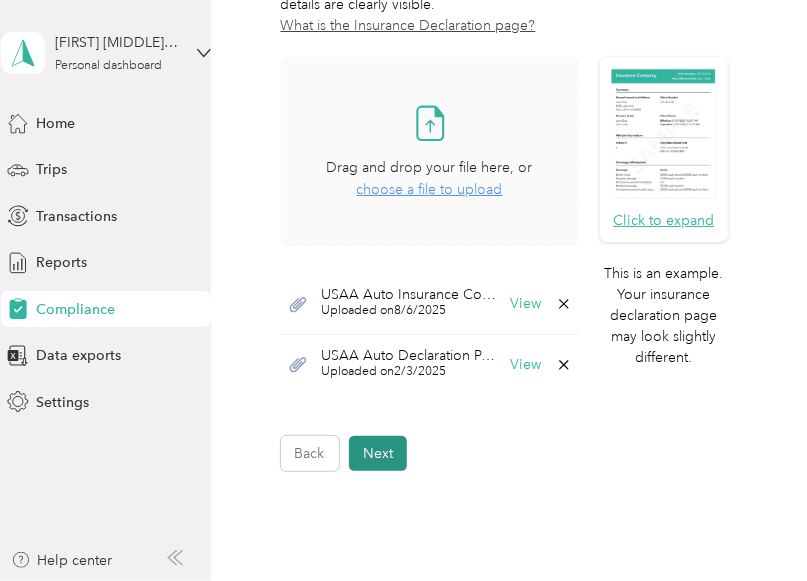 click on "Next" at bounding box center [378, 453] 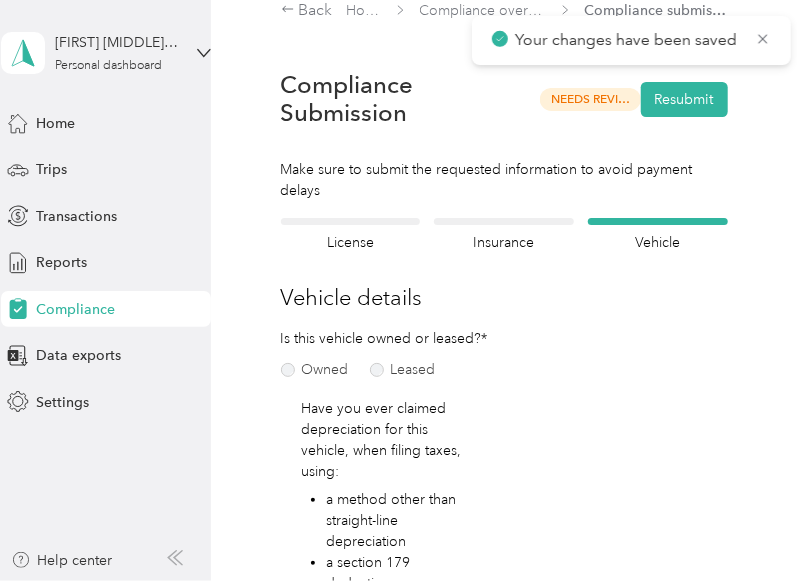scroll, scrollTop: 24, scrollLeft: 0, axis: vertical 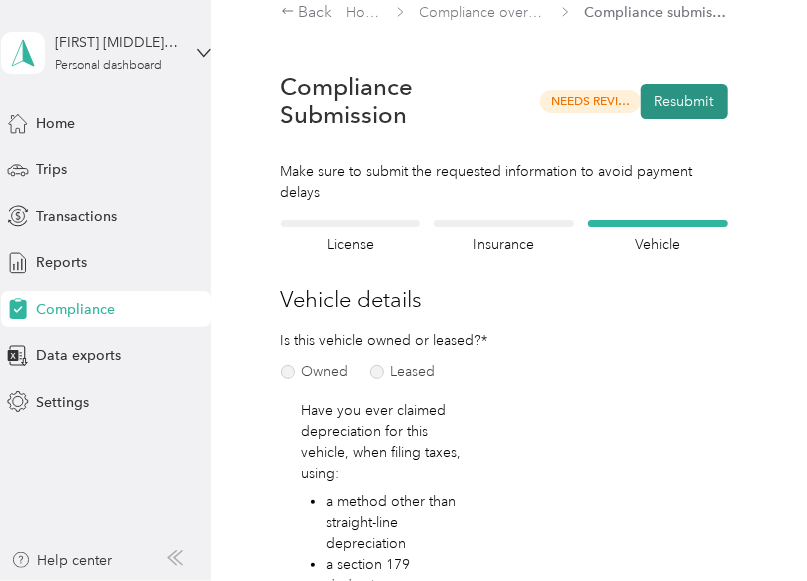 click on "Resubmit" at bounding box center [684, 101] 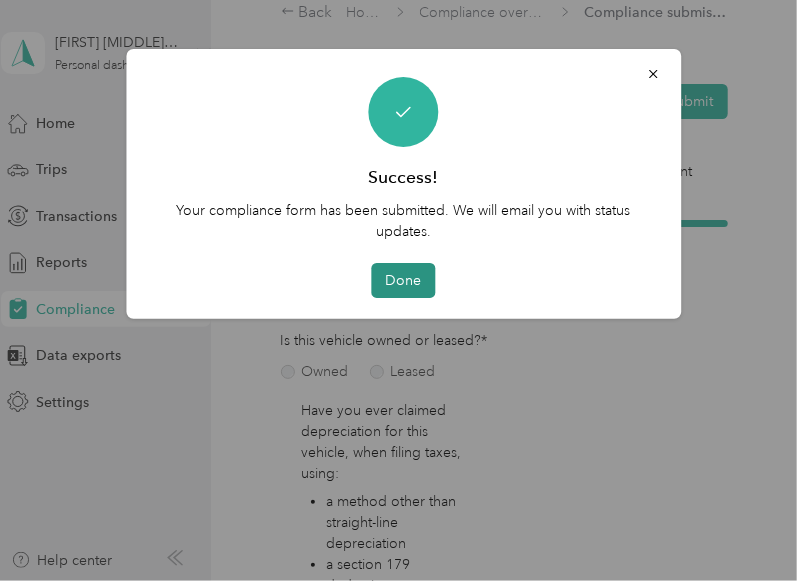 click on "Done" at bounding box center (404, 280) 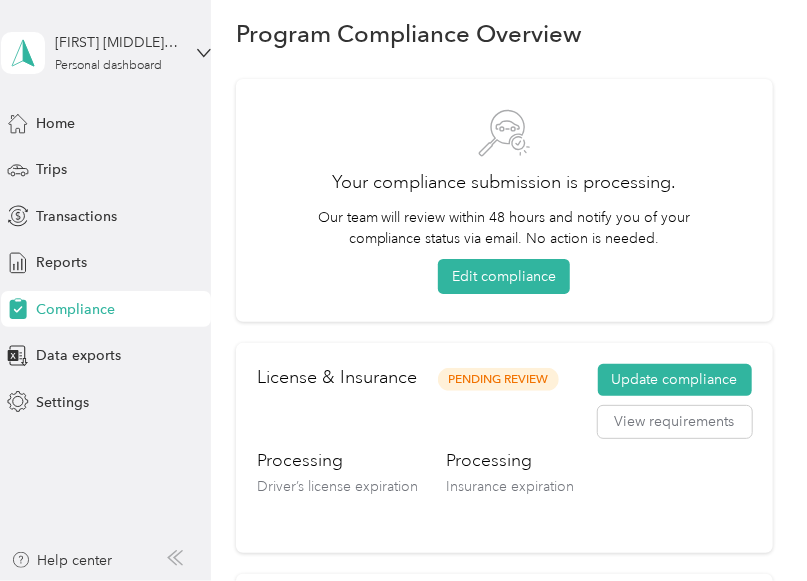 scroll, scrollTop: 0, scrollLeft: 0, axis: both 